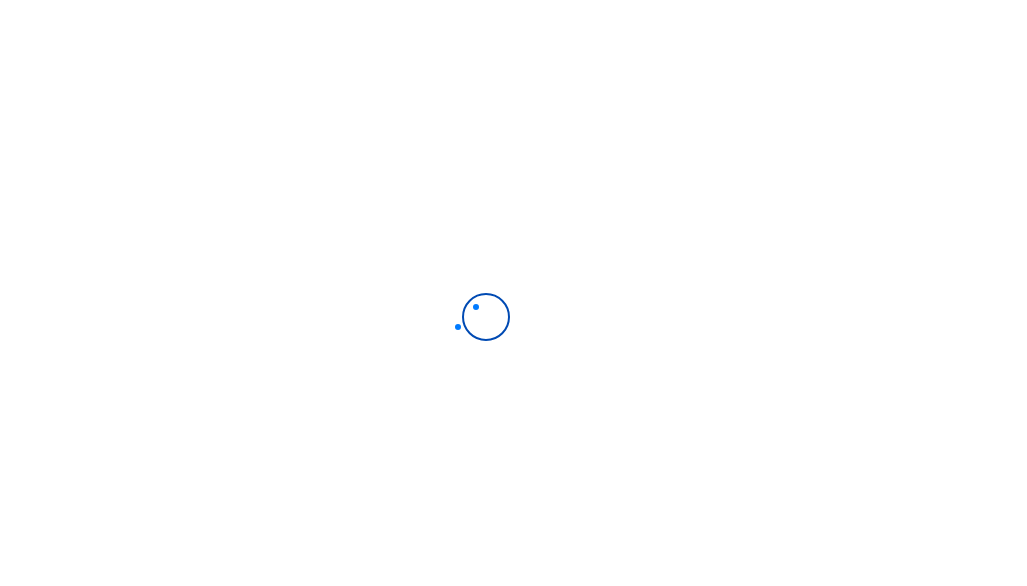 scroll, scrollTop: 0, scrollLeft: 0, axis: both 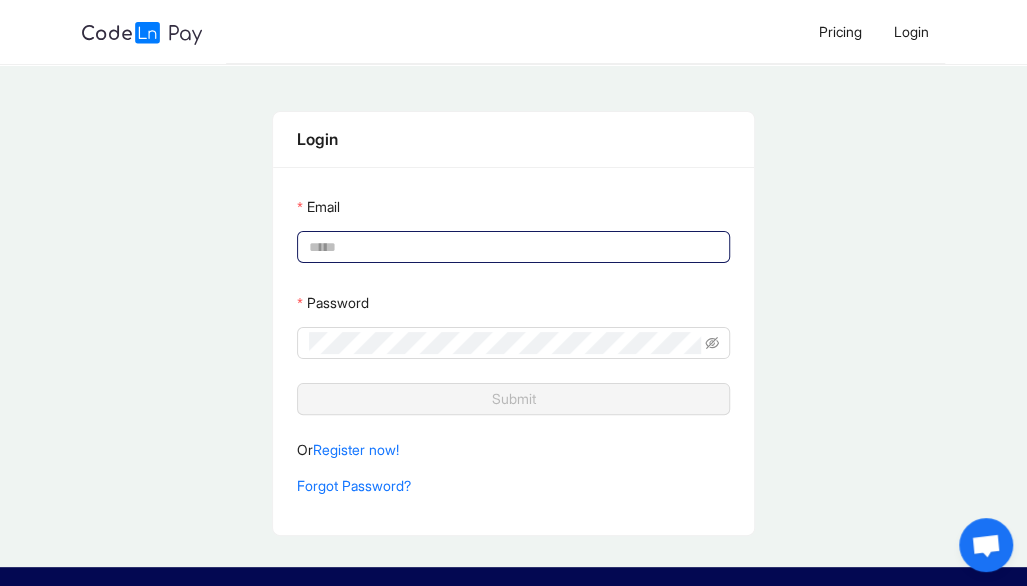 click on "Email" at bounding box center (511, 247) 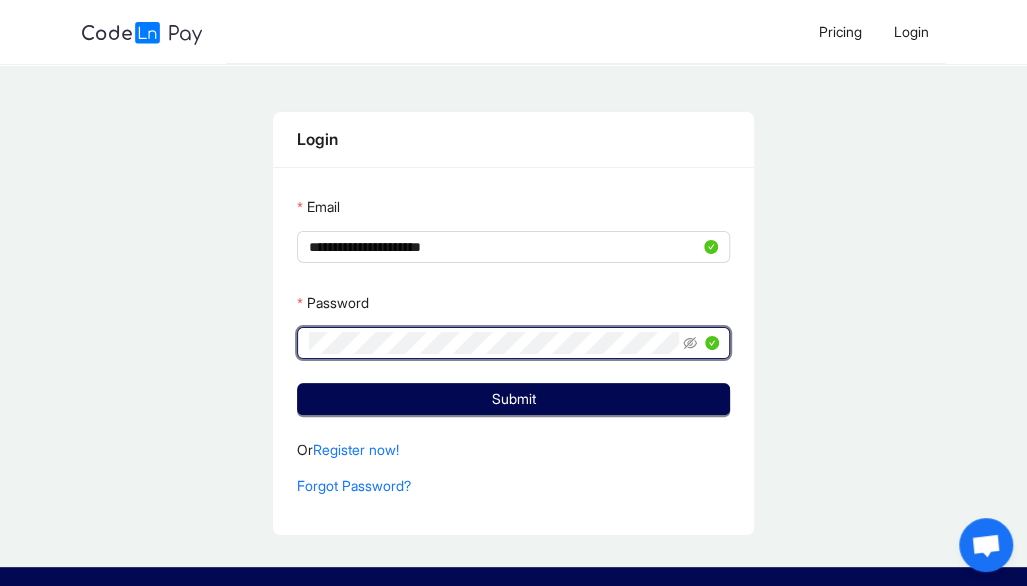 click 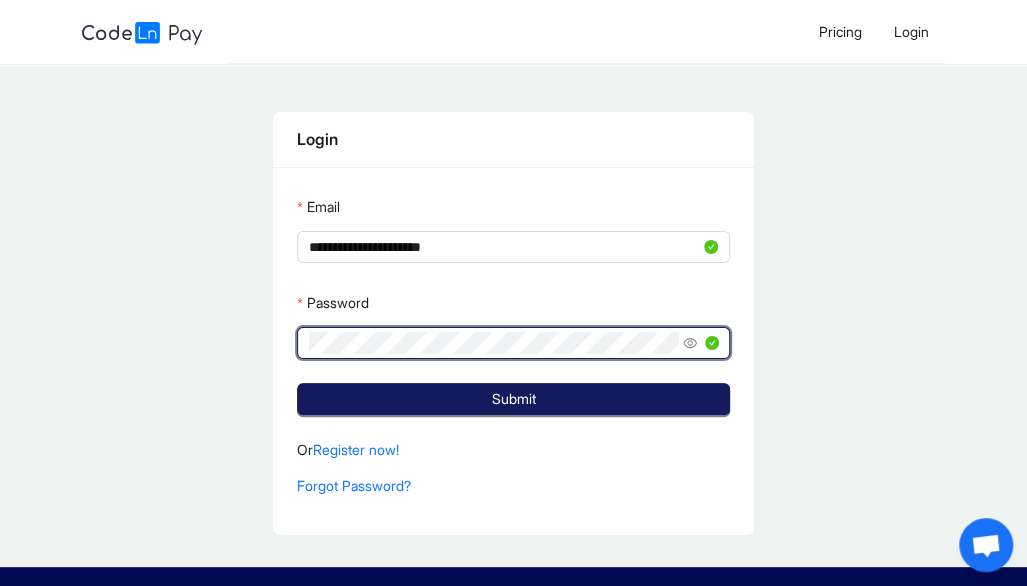 click on "Submit" 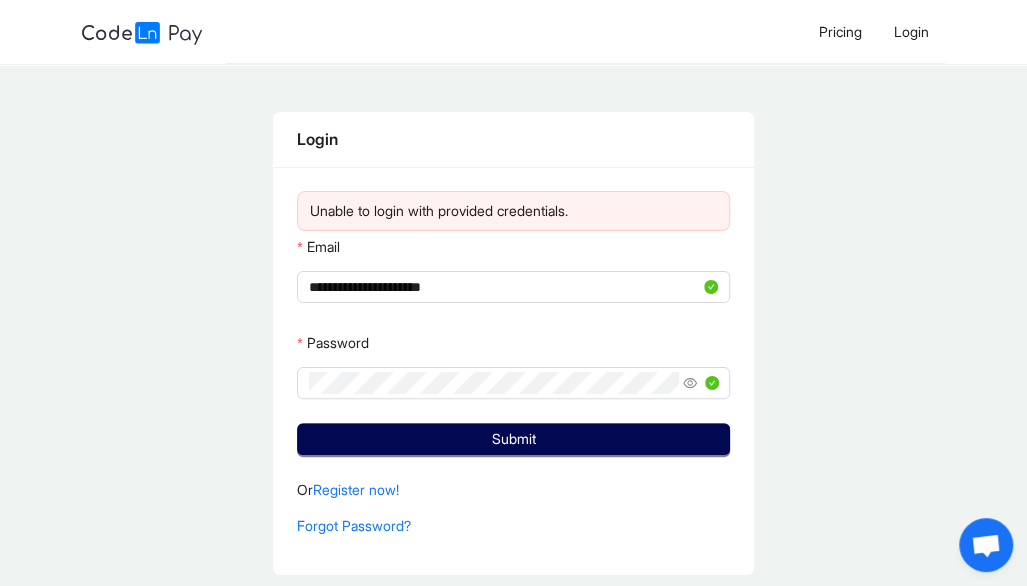 click on "Submit" 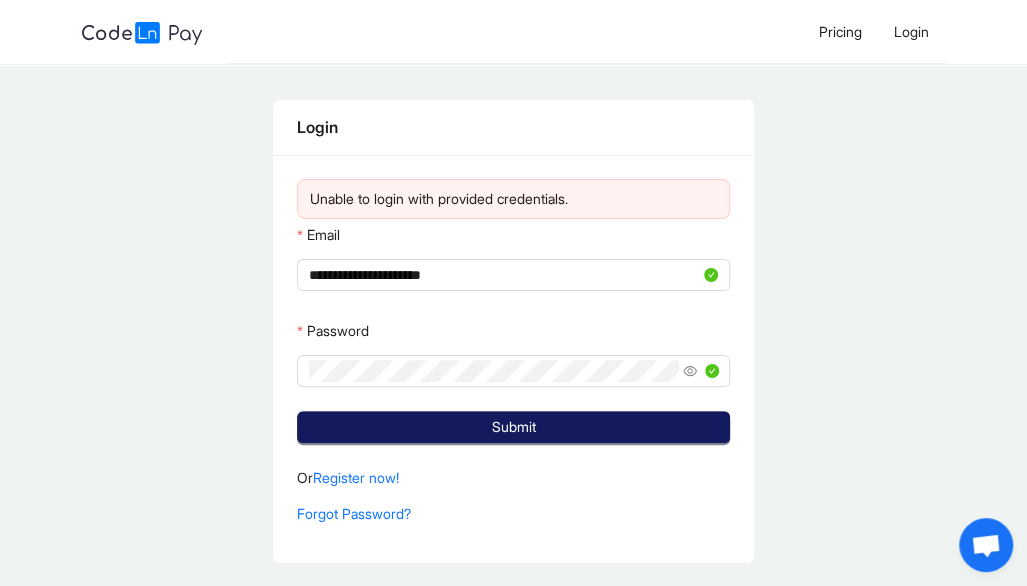 scroll, scrollTop: 0, scrollLeft: 0, axis: both 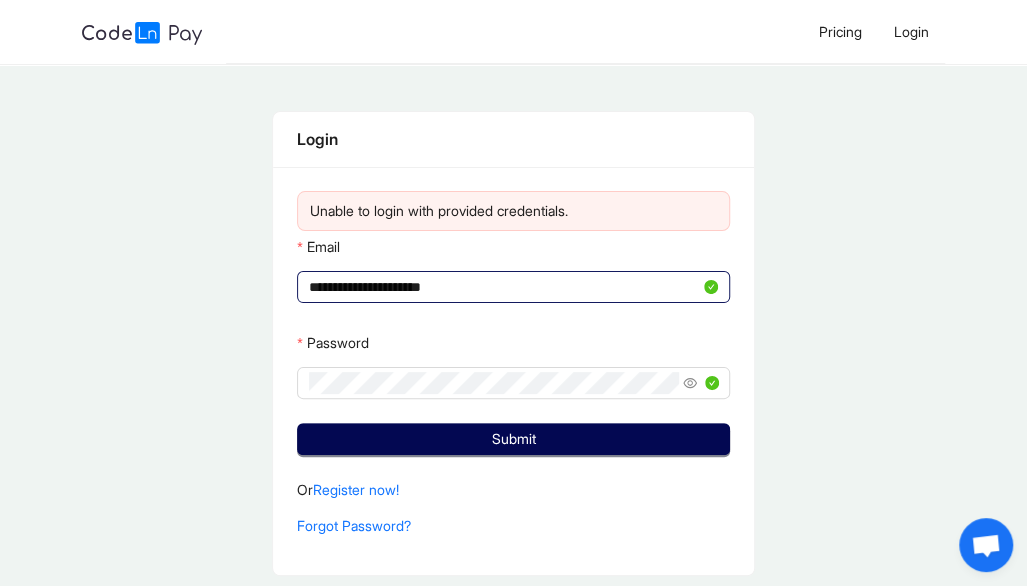 click on "**********" at bounding box center [504, 287] 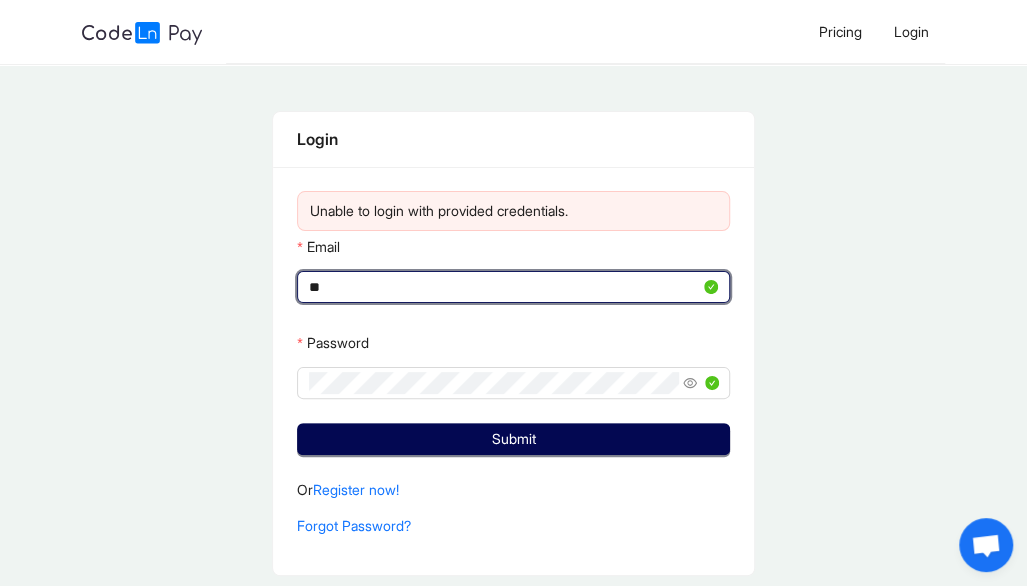 type on "*" 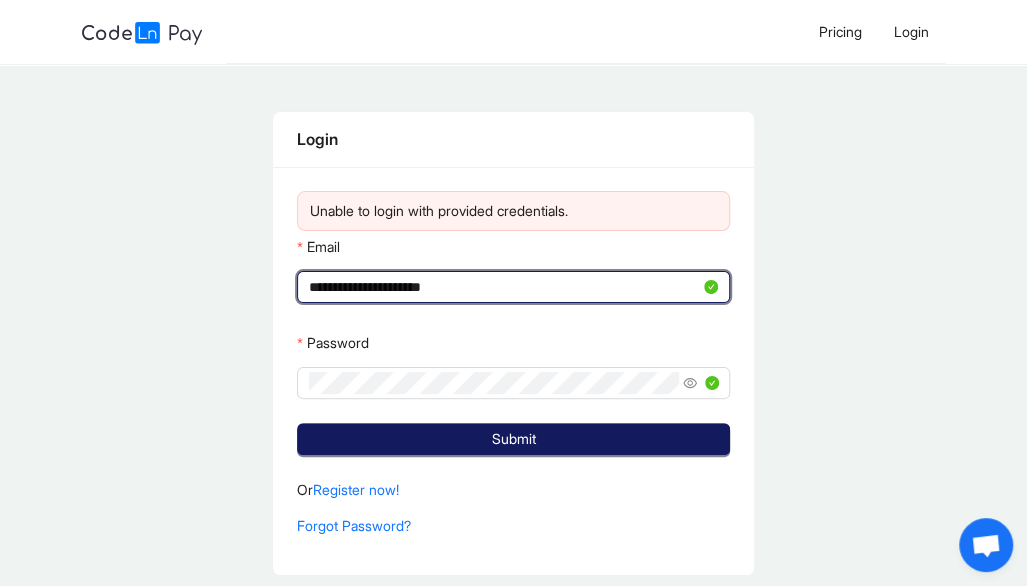 click on "Submit" 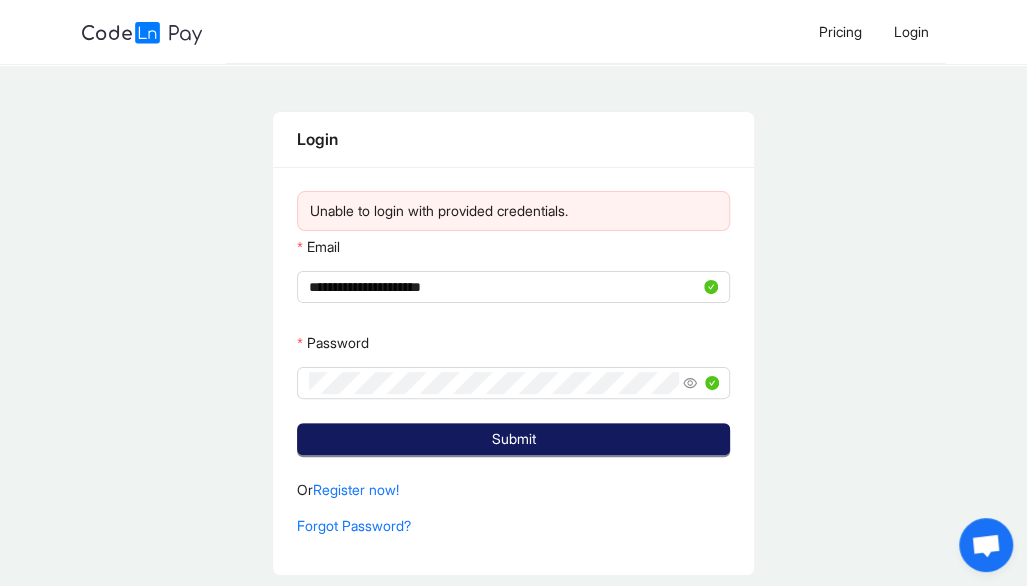 click on "Submit" 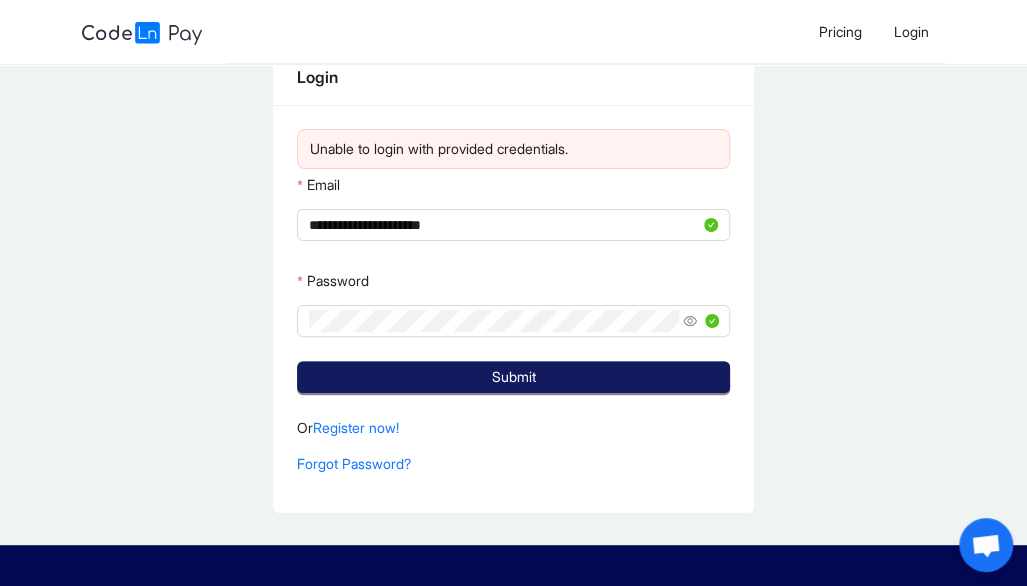 scroll, scrollTop: 10, scrollLeft: 0, axis: vertical 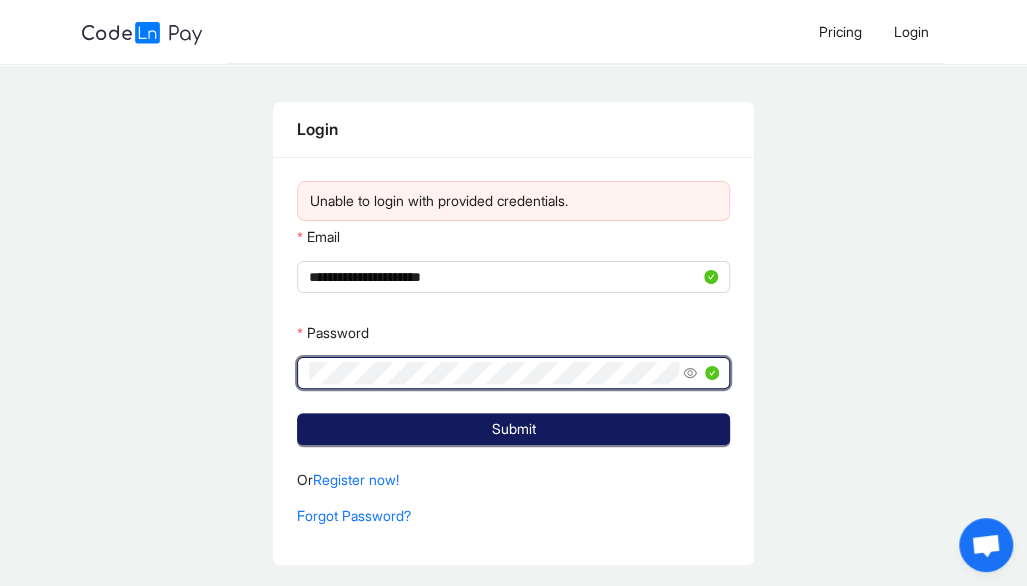 click on "Submit" 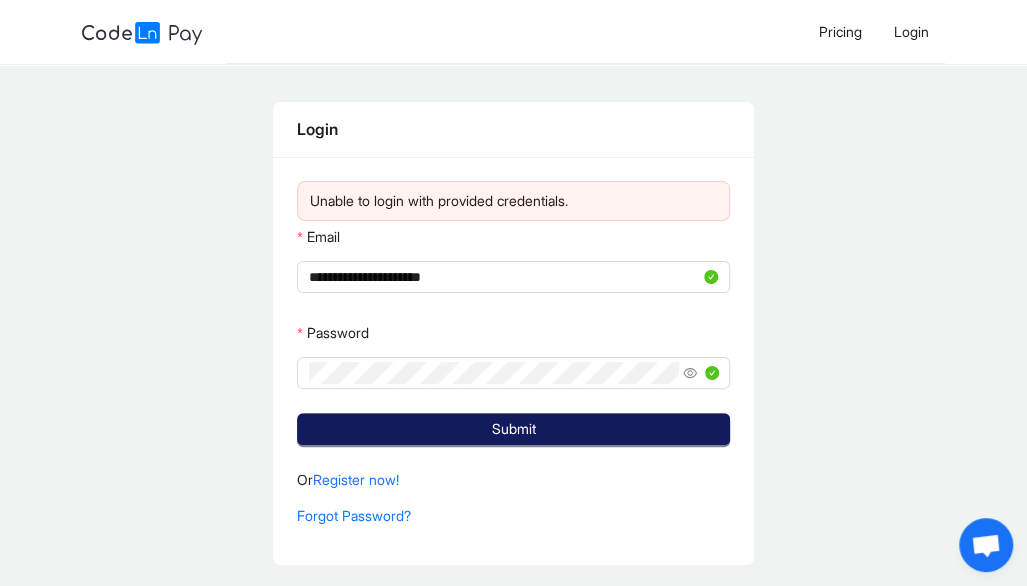 click on "Submit" 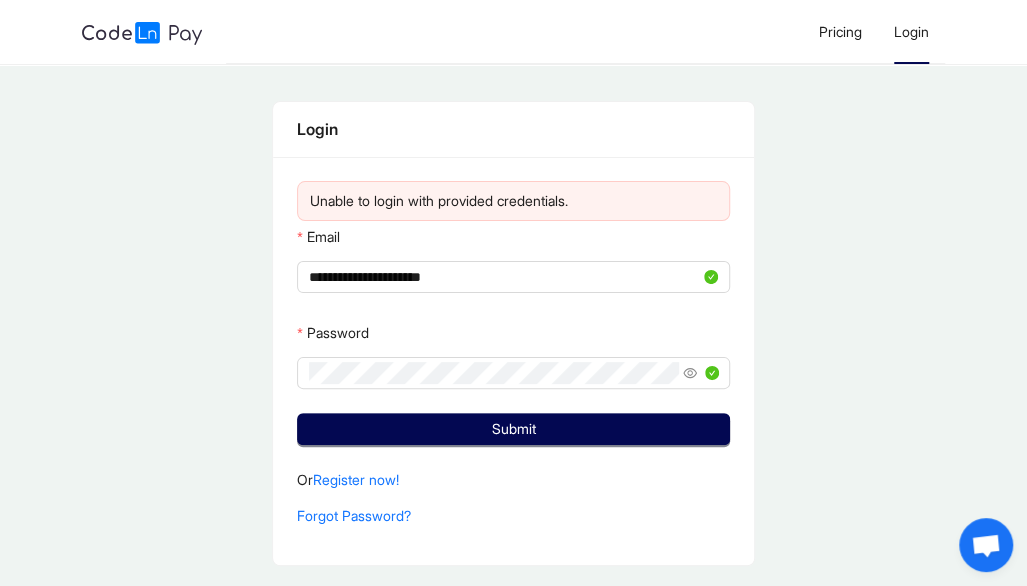 click on "Login" 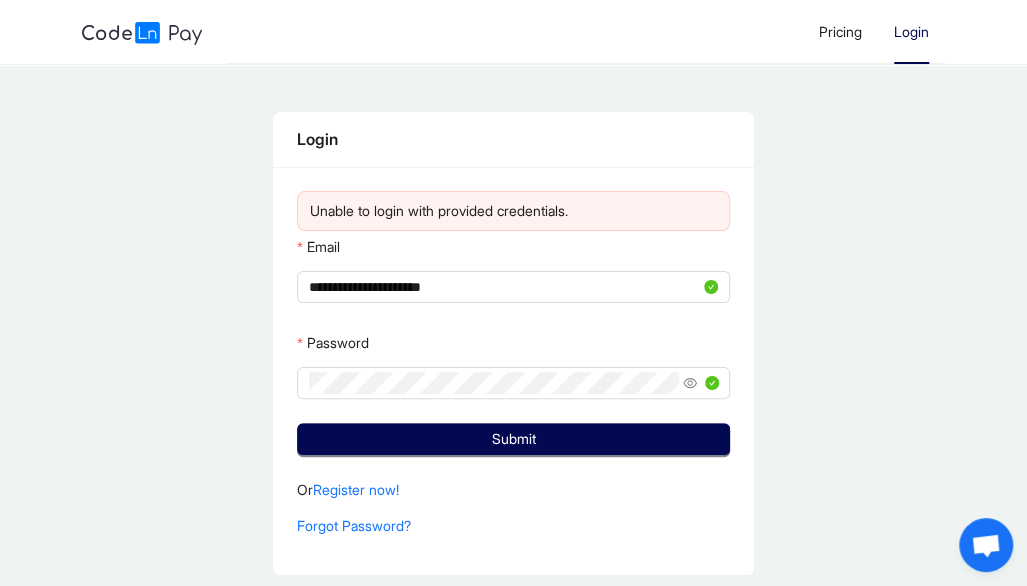 click on "Login" 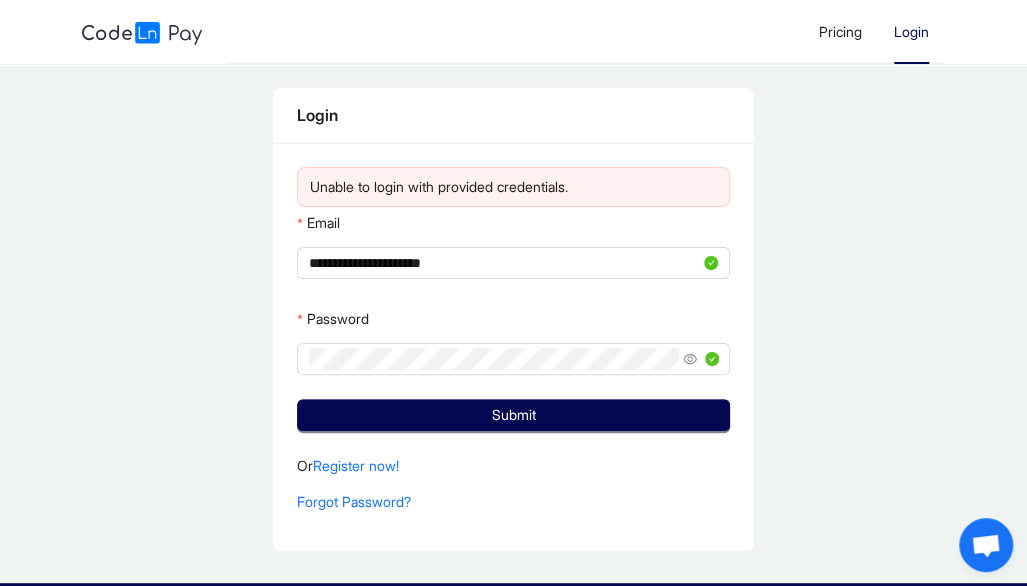 scroll, scrollTop: 24, scrollLeft: 0, axis: vertical 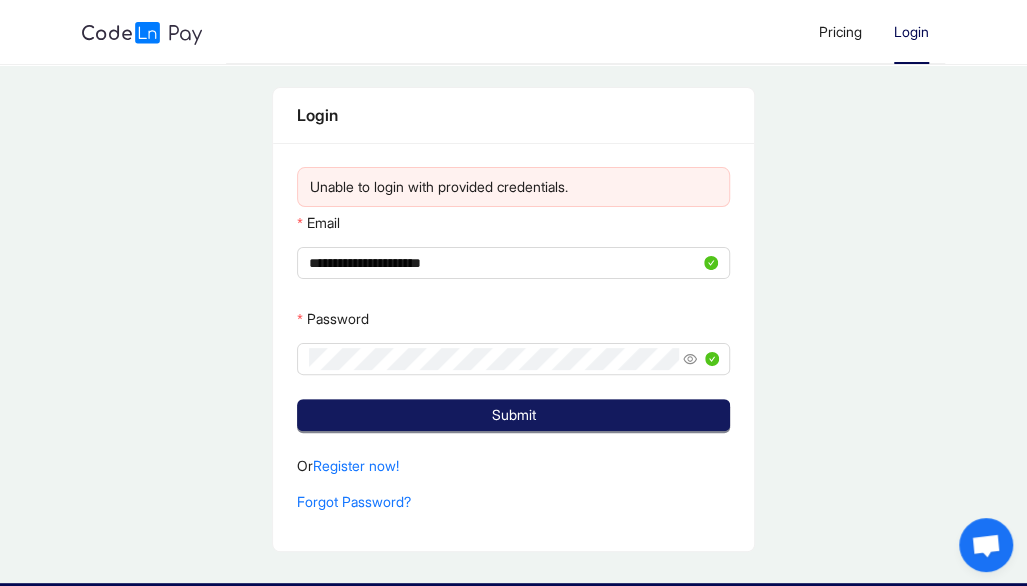 click on "Submit" 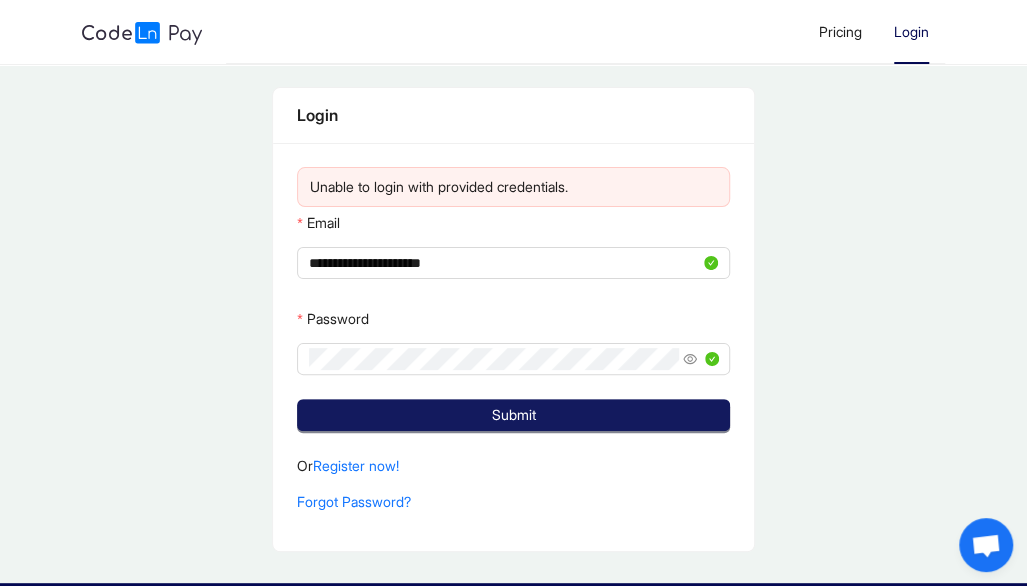 click on "Submit" 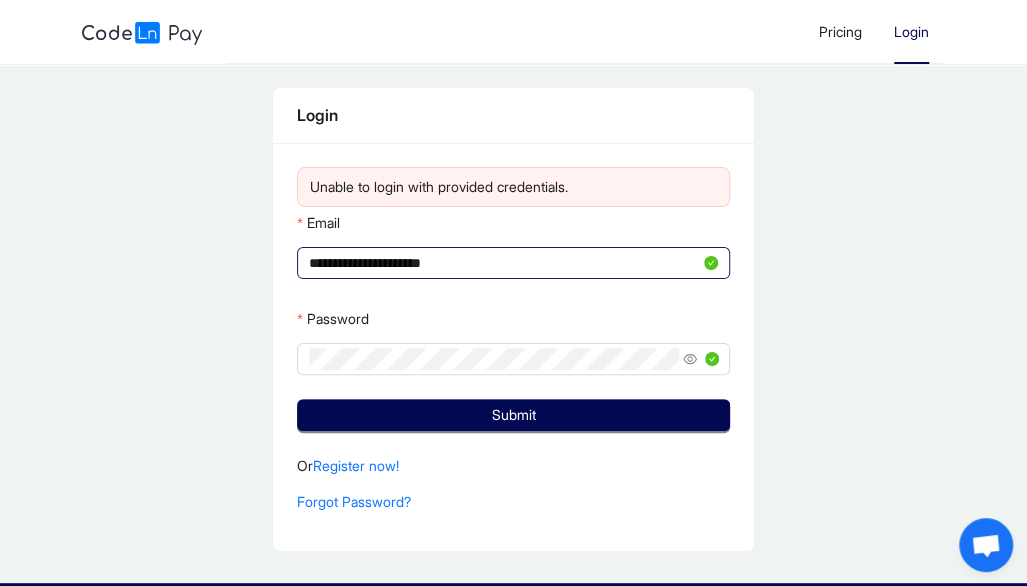click on "**********" at bounding box center [504, 263] 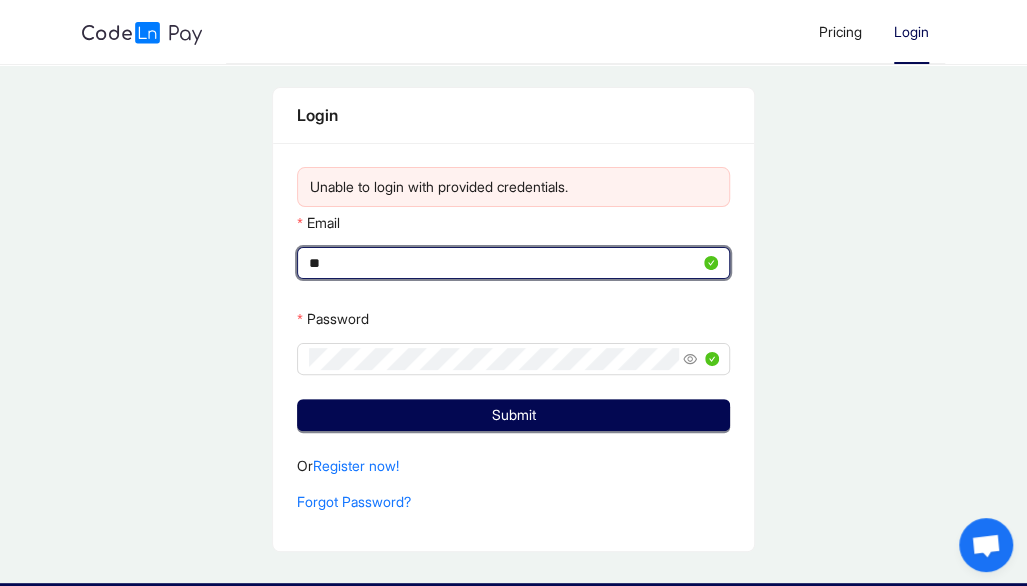 type on "*" 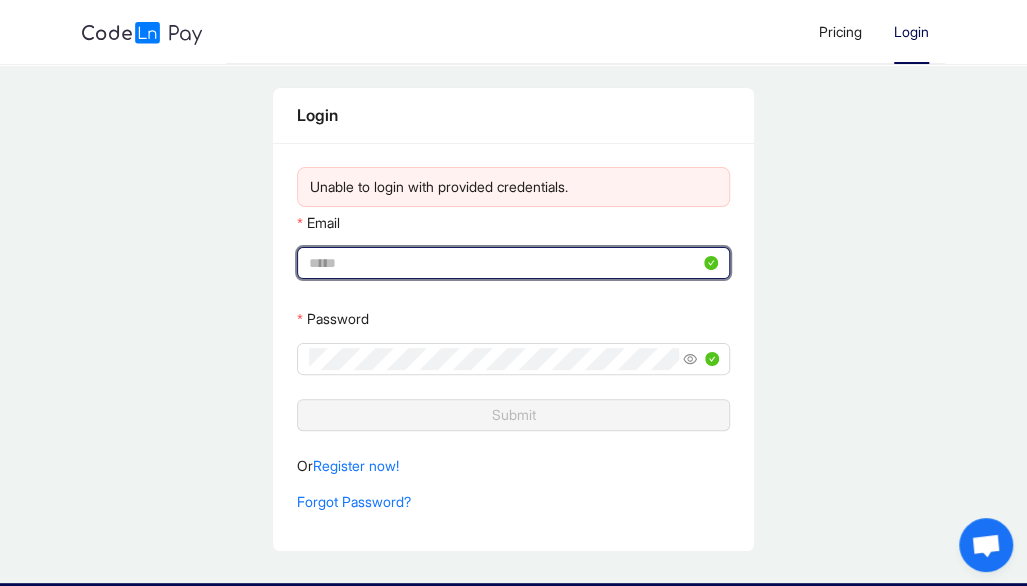 paste on "**********" 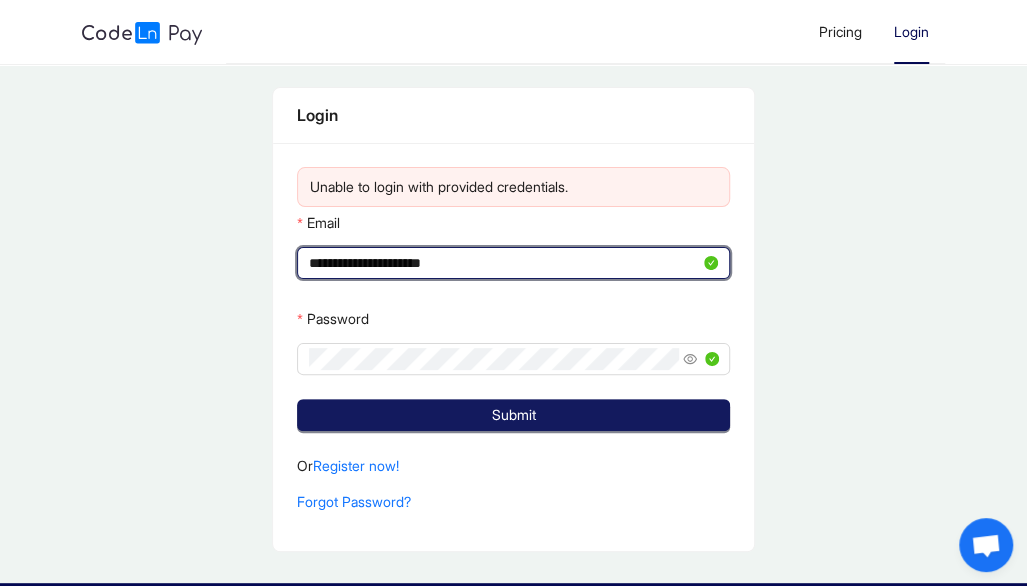 click on "Submit" 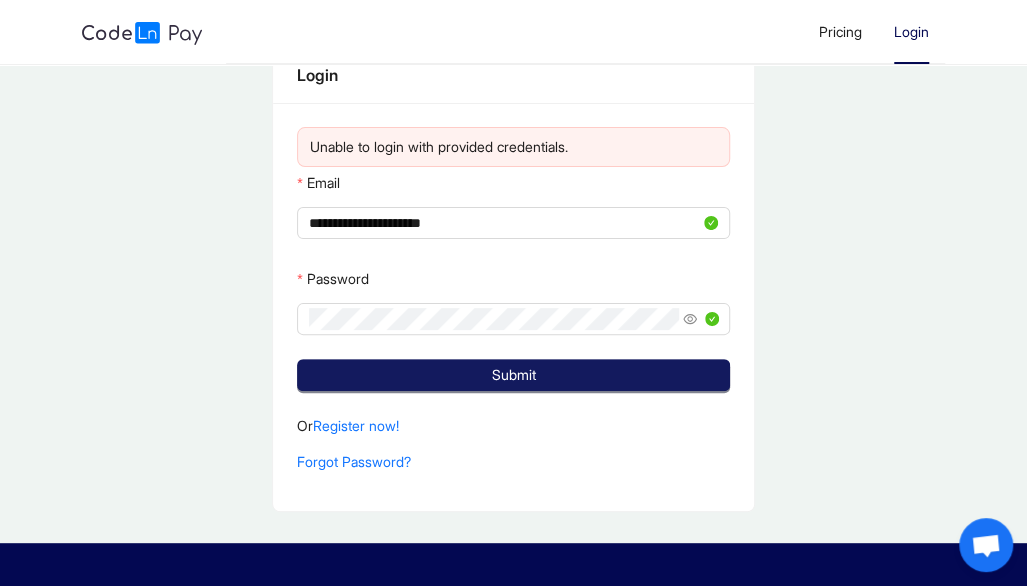 scroll, scrollTop: 64, scrollLeft: 0, axis: vertical 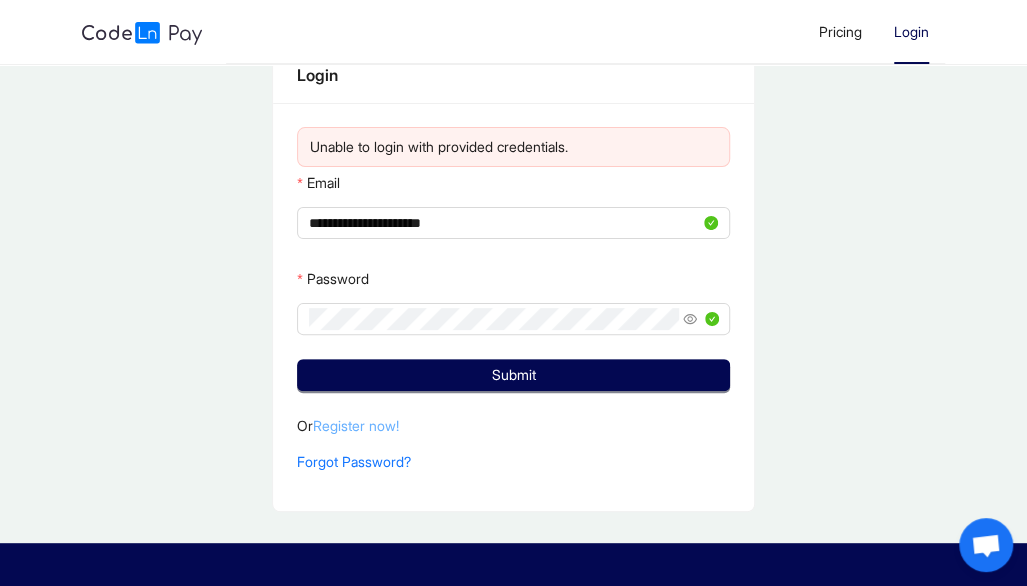 click on "Register now!" at bounding box center (356, 425) 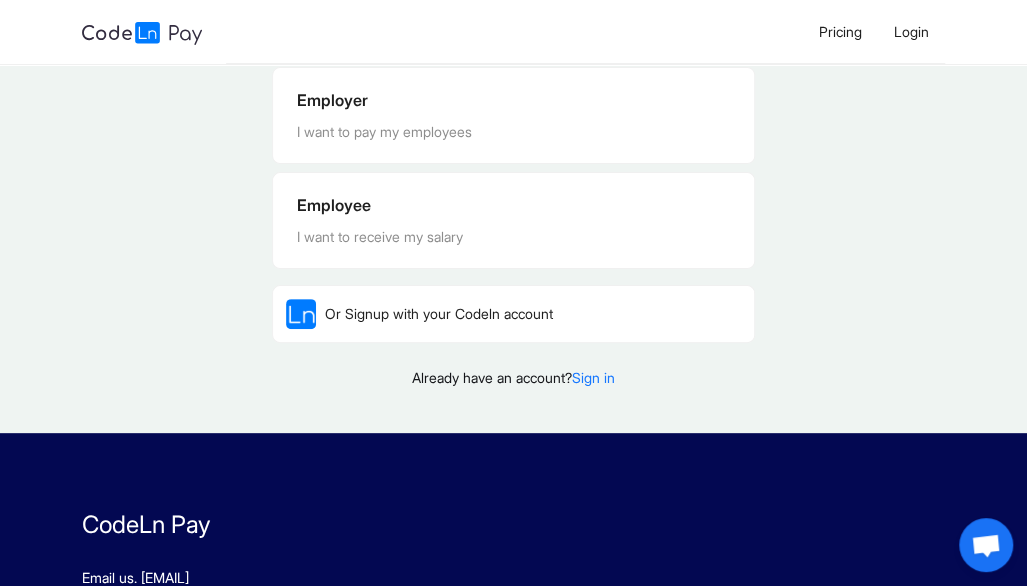 scroll, scrollTop: 95, scrollLeft: 0, axis: vertical 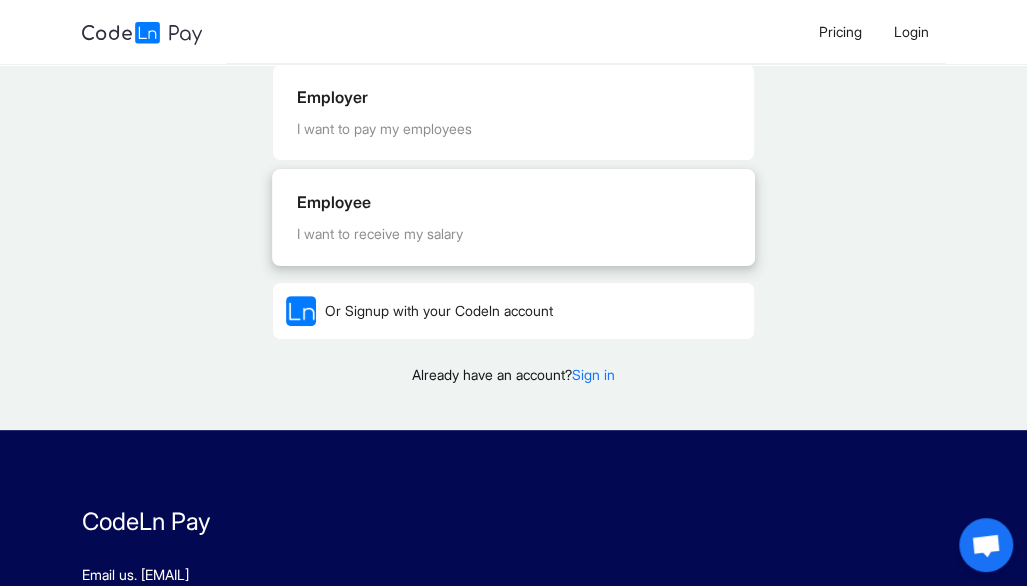 click on "I want to receive my salary" at bounding box center [513, 234] 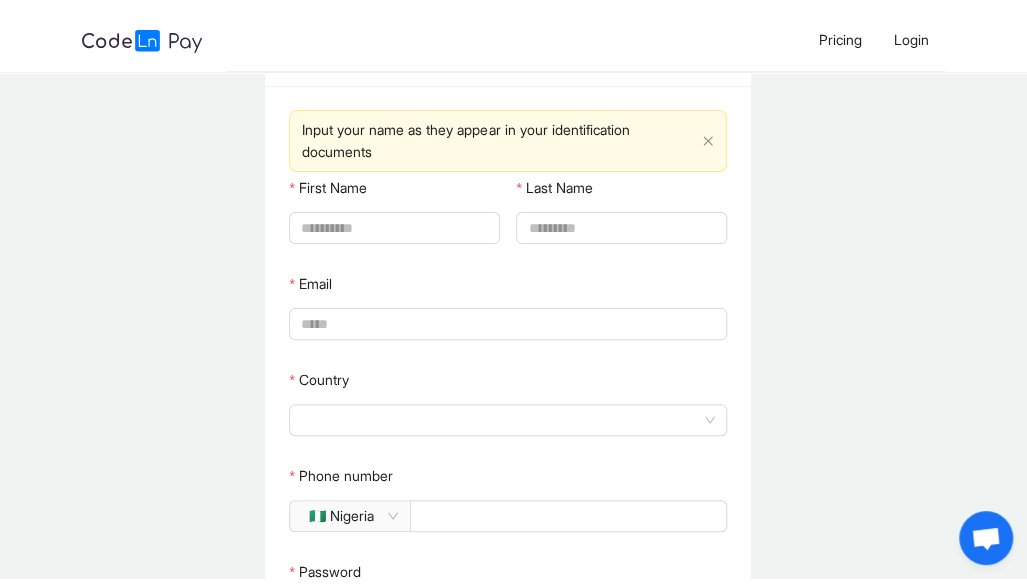 scroll, scrollTop: 0, scrollLeft: 0, axis: both 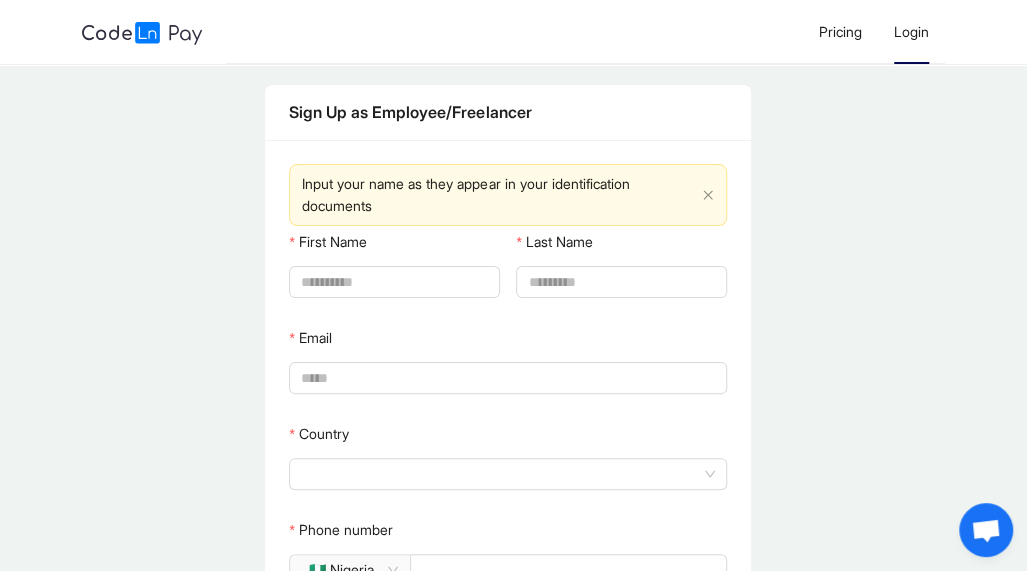 click on "Login" 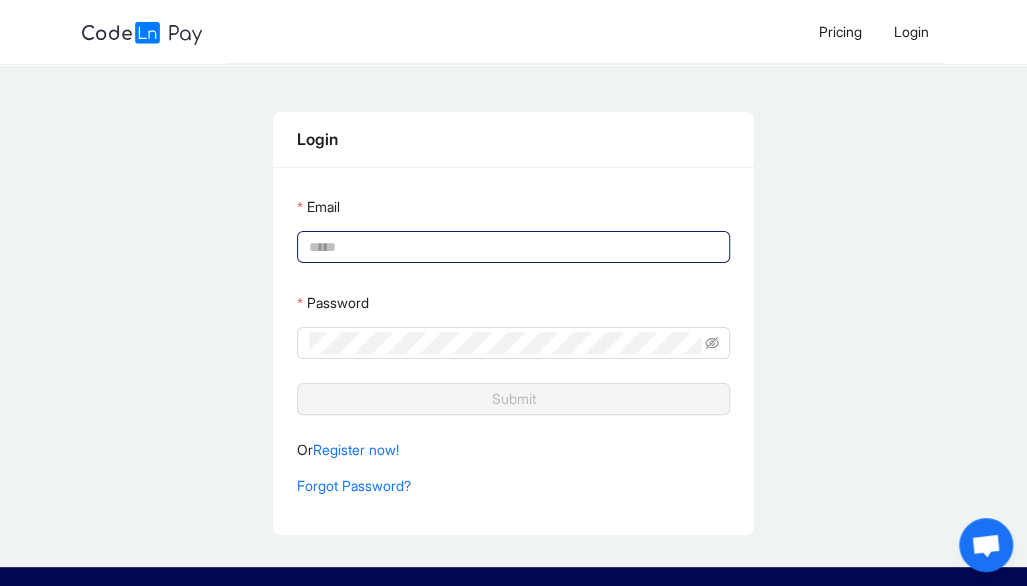 click on "Email" at bounding box center [511, 247] 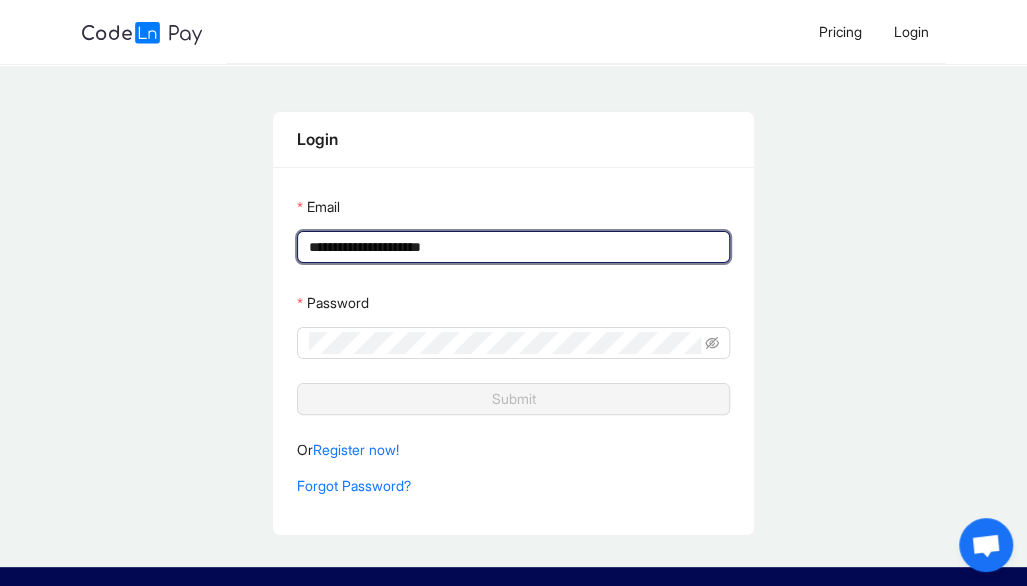 type on "**********" 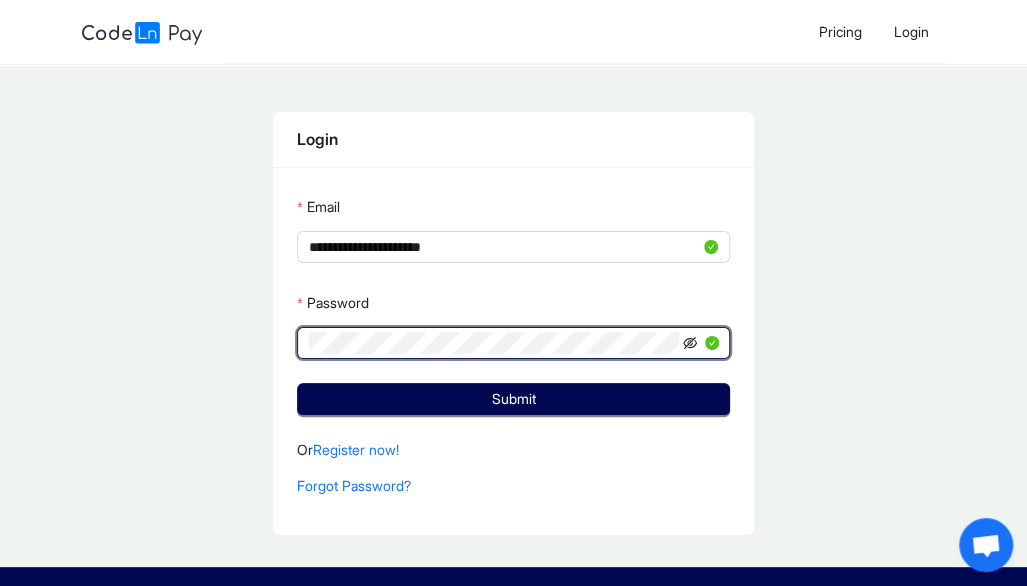 click 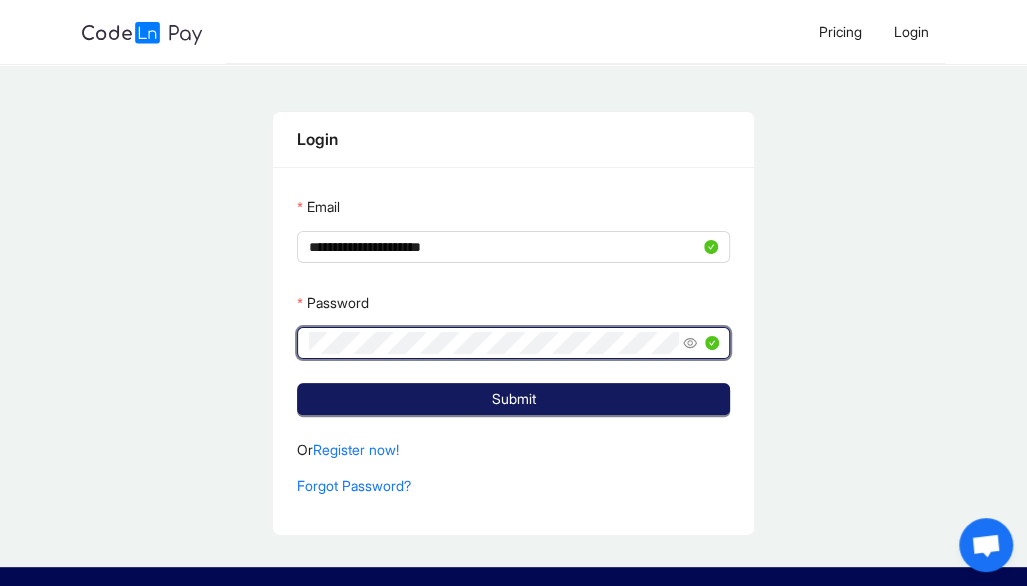 click on "Submit" 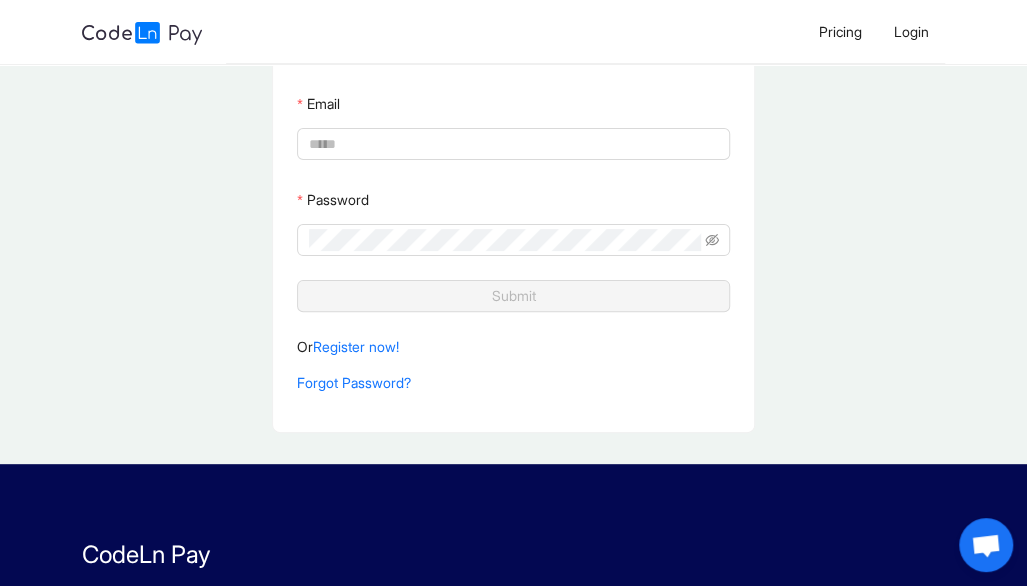 scroll, scrollTop: 0, scrollLeft: 0, axis: both 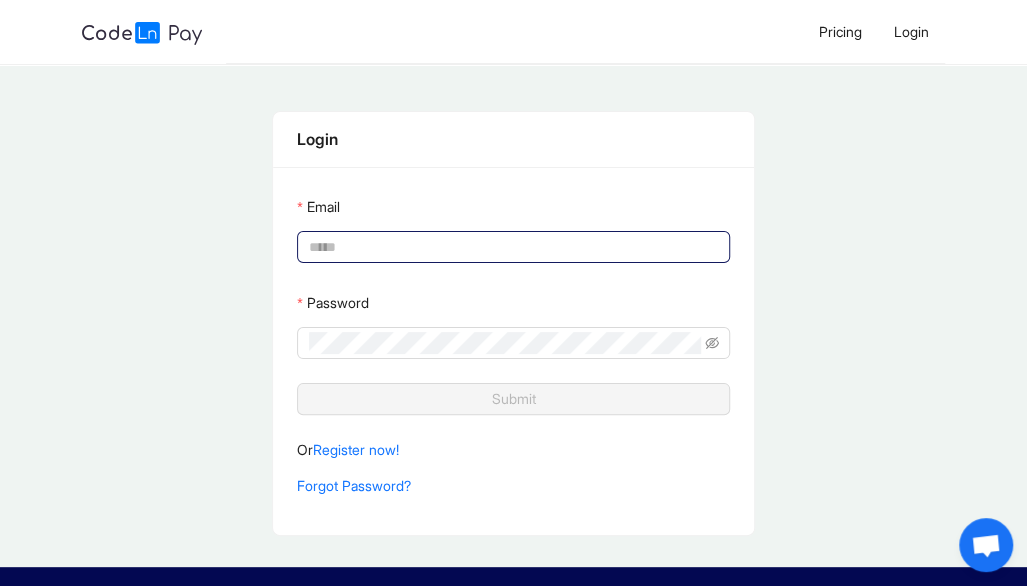 click on "Email" at bounding box center (511, 247) 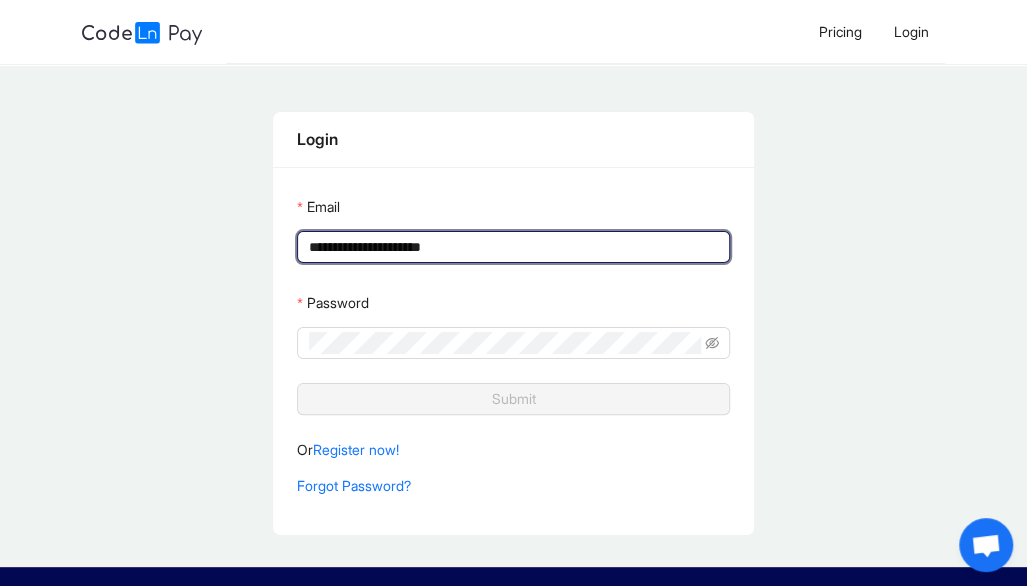 type on "**********" 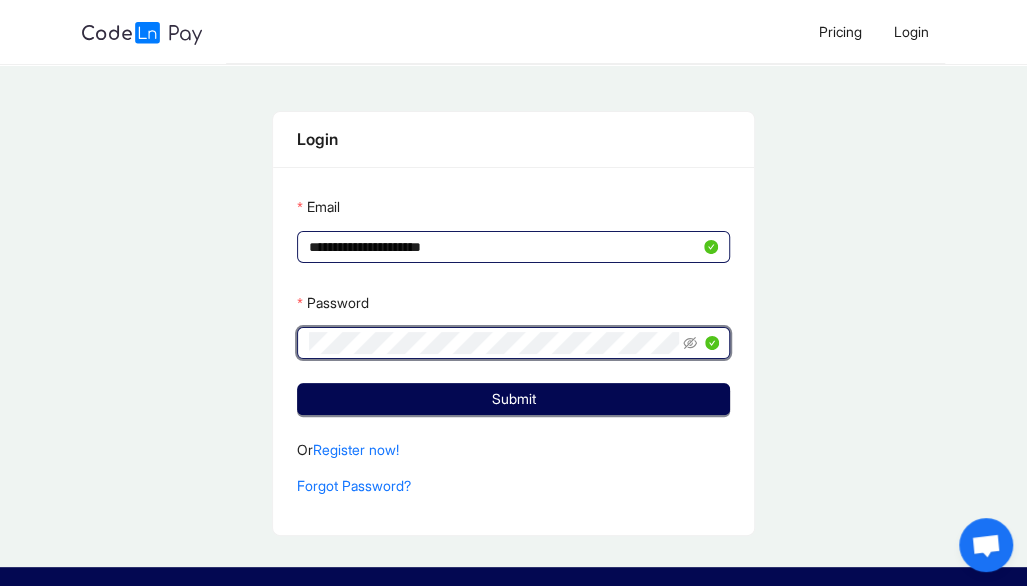 click 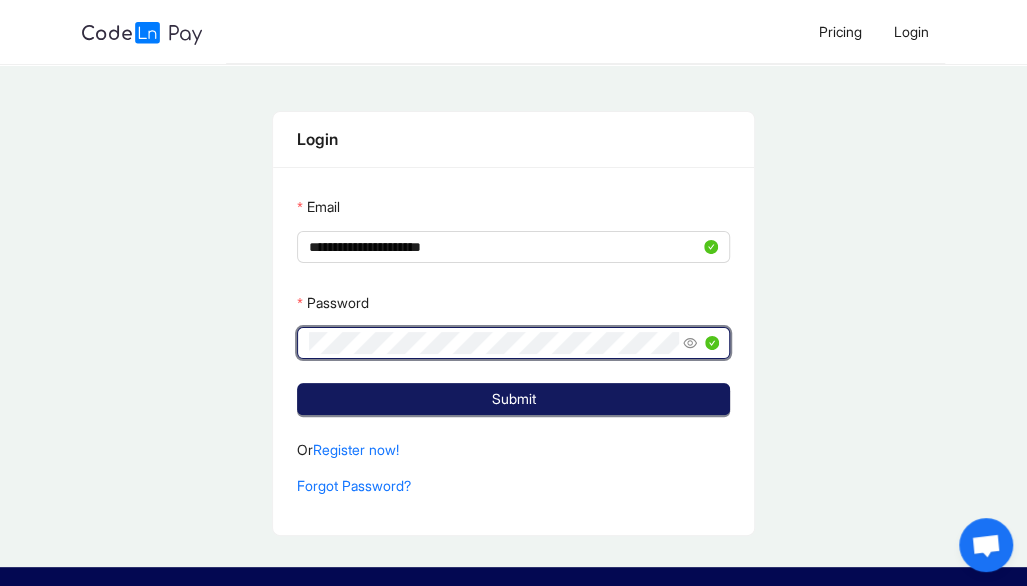 click on "Submit" 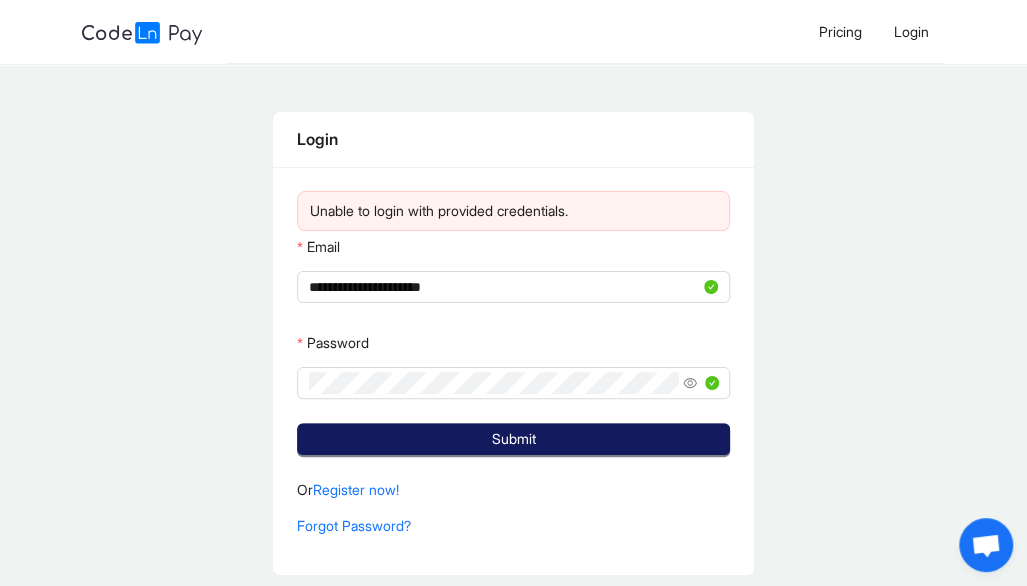 click on "Submit" 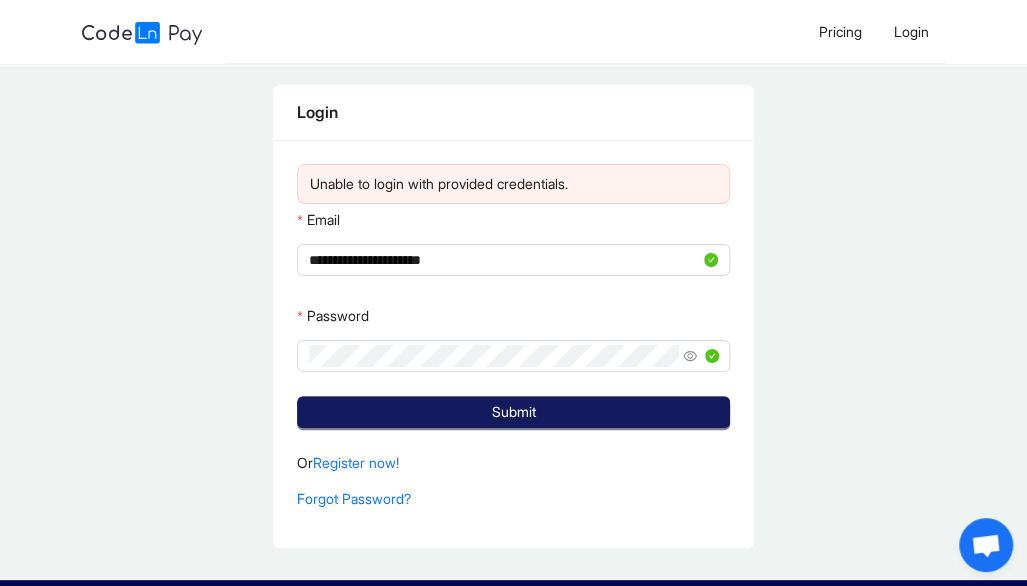 scroll, scrollTop: 26, scrollLeft: 0, axis: vertical 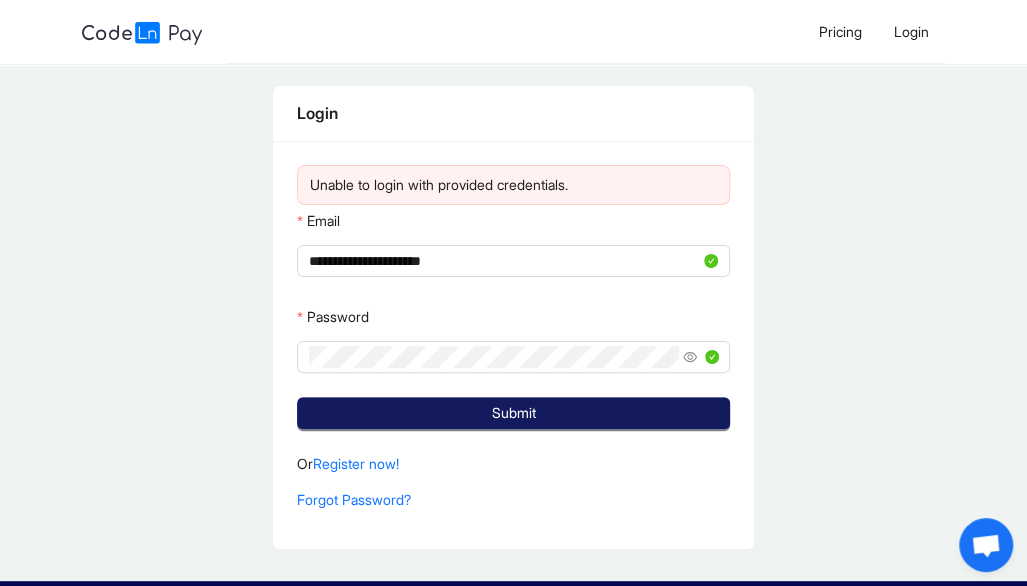 click on "Submit" 